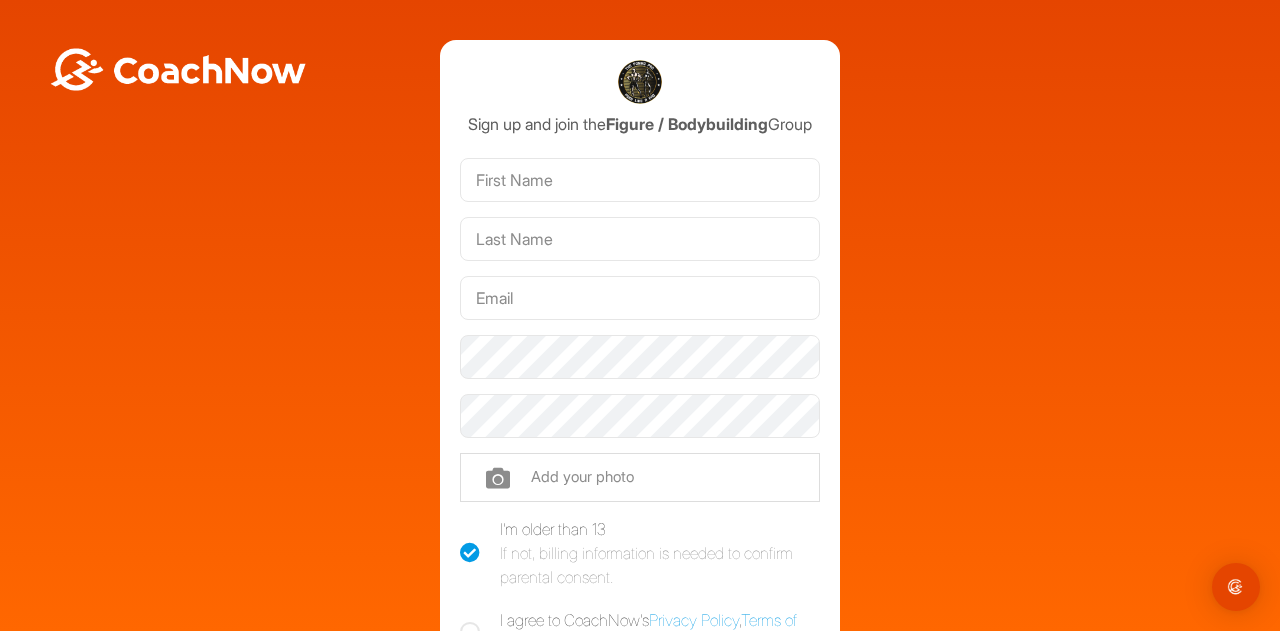 scroll, scrollTop: 0, scrollLeft: 0, axis: both 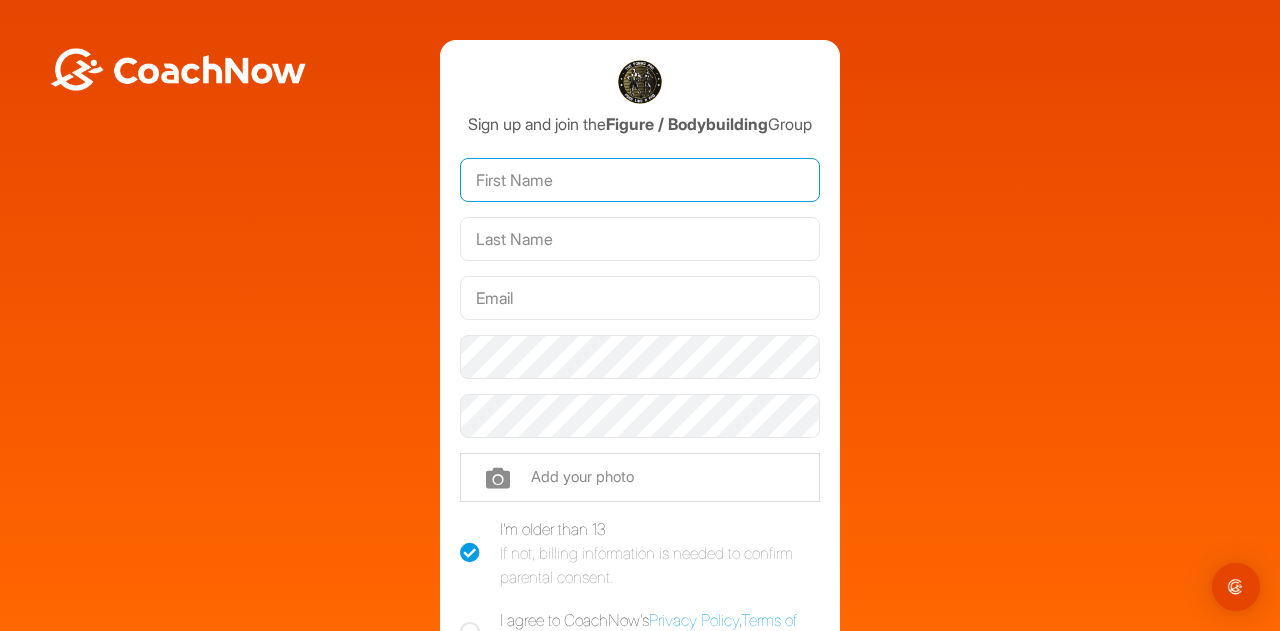 click at bounding box center [640, 180] 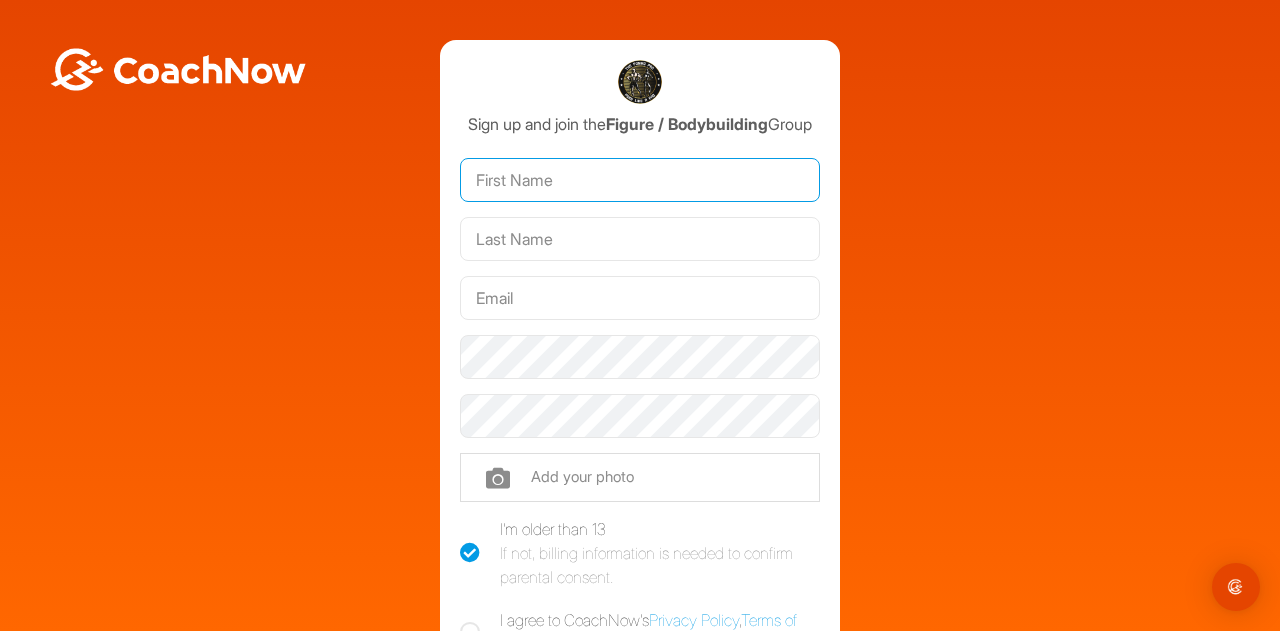 type on "Silvia" 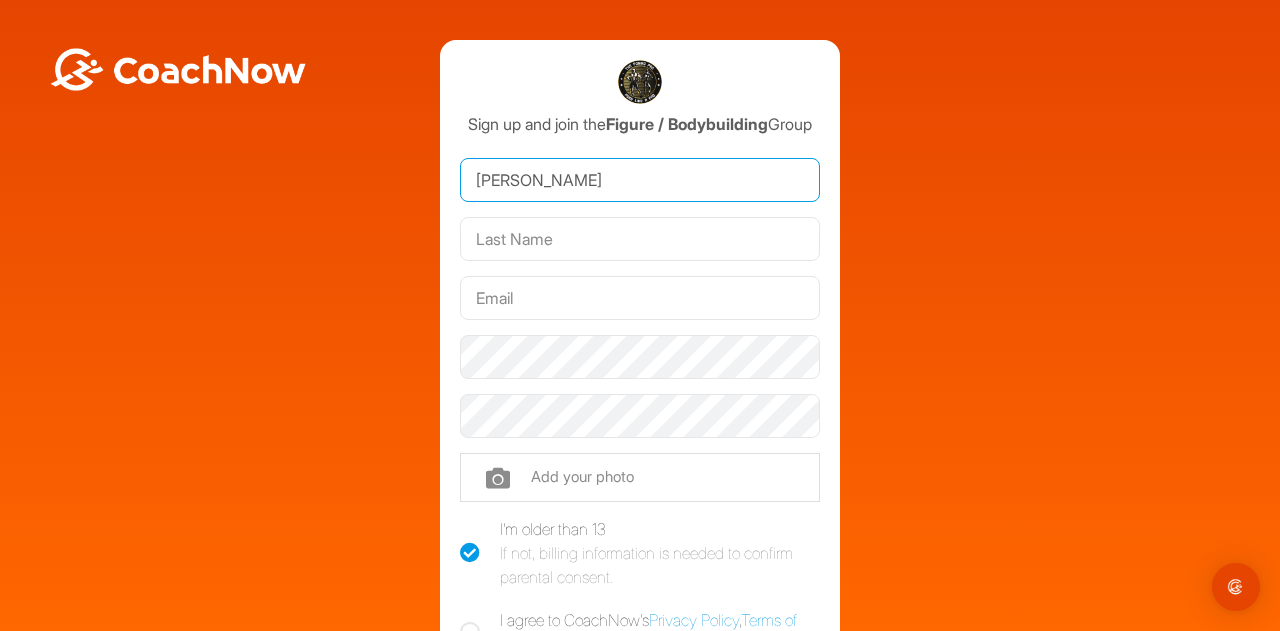 type on "Kovacsova" 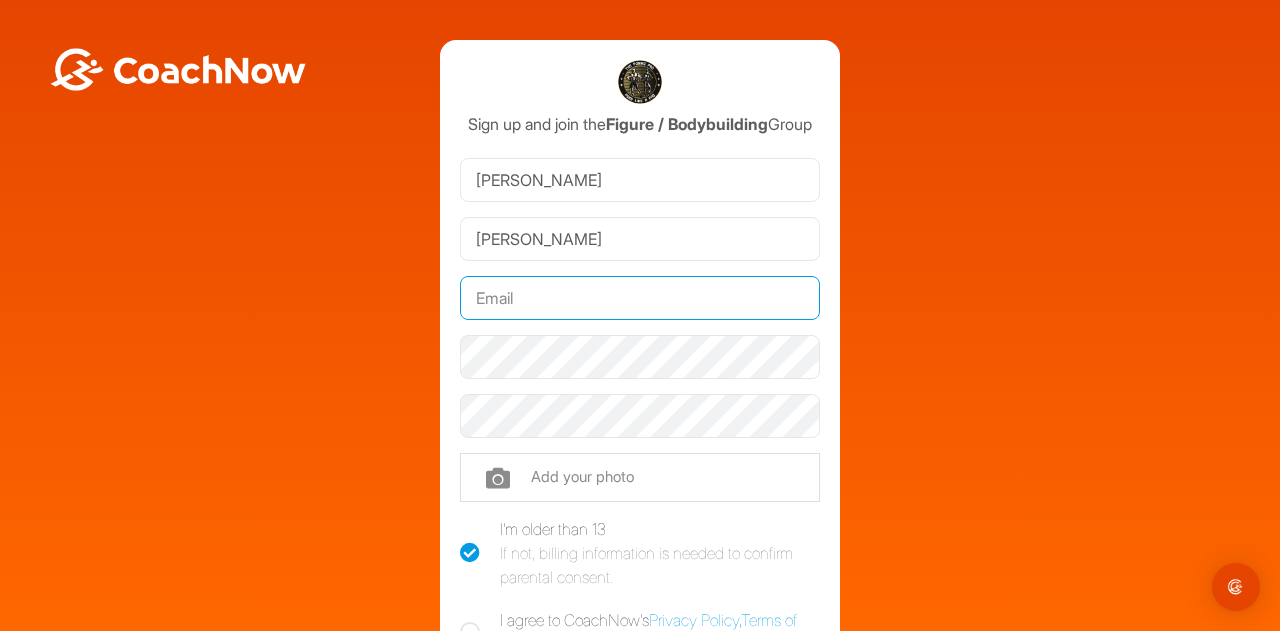 type on "[PERSON_NAME][EMAIL_ADDRESS][DOMAIN_NAME]" 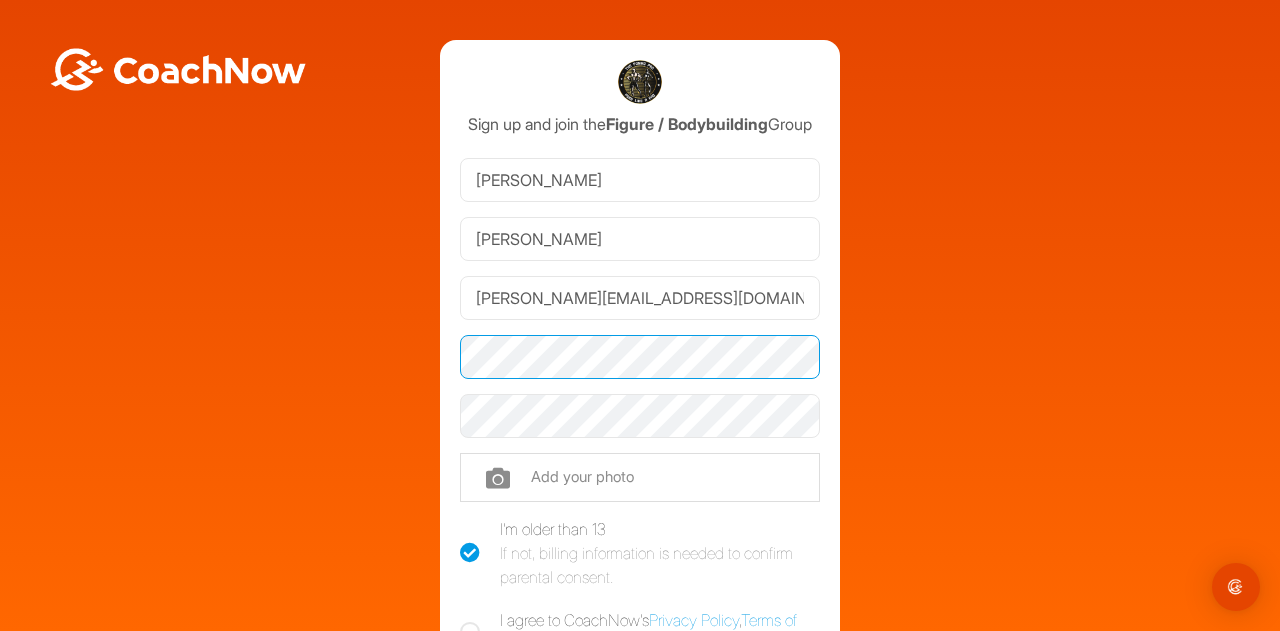 click on "Sign up and join the  Figure / Bodybuilding  Group Silvia Kovacsova silvia@5starphysique.com.au Phone Add your photo I'm older than 13 If not, billing information is needed to confirm parental consent. I agree to CoachNow's  Privacy Policy ,  Terms of Service , and  Cookie Policy . Sign Up Sign In" at bounding box center [640, 435] 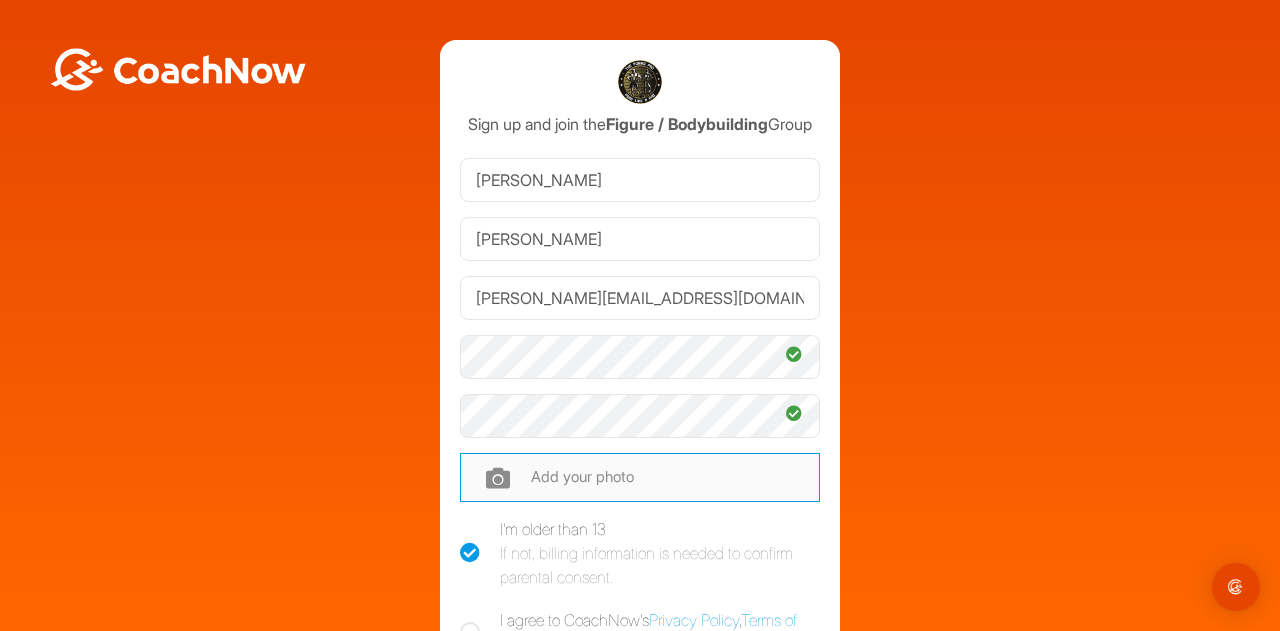 click at bounding box center (640, 477) 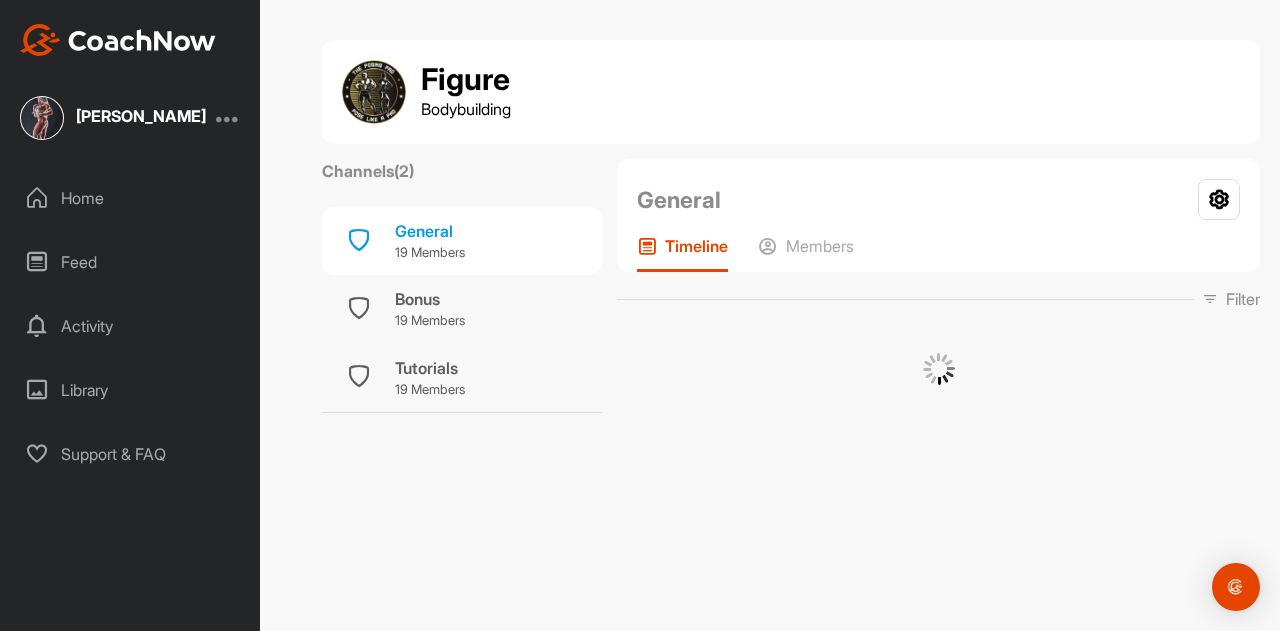 scroll, scrollTop: 0, scrollLeft: 0, axis: both 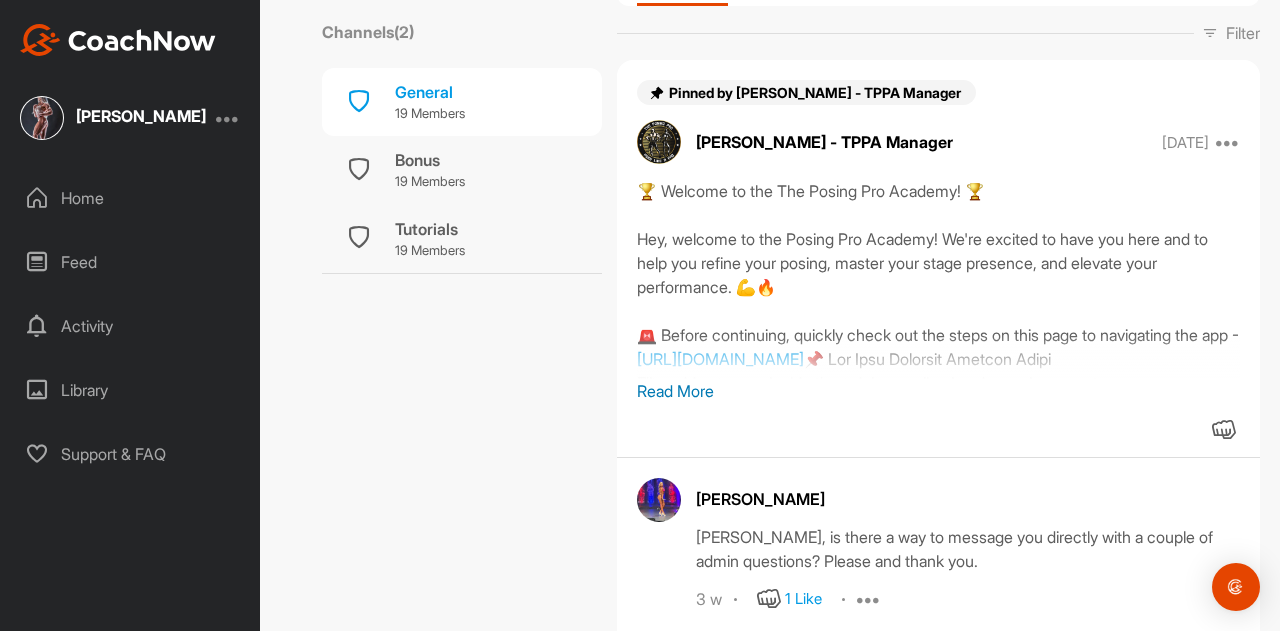 click on "Read More" at bounding box center (938, 391) 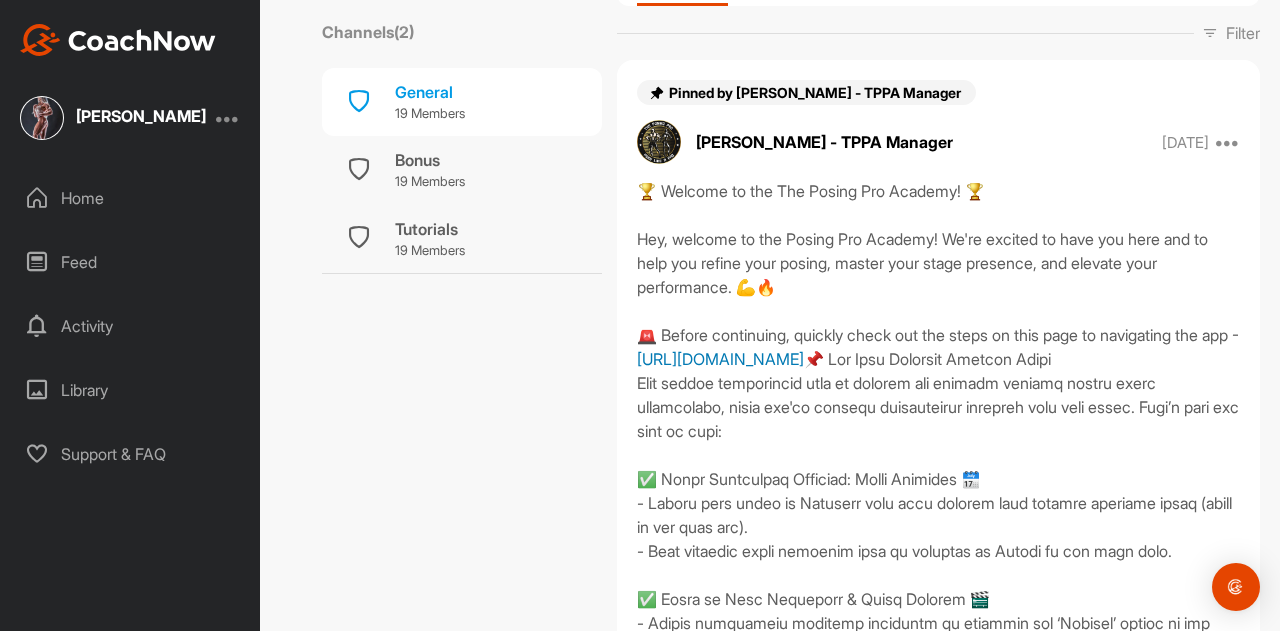 click on "[URL][DOMAIN_NAME]" at bounding box center [720, 359] 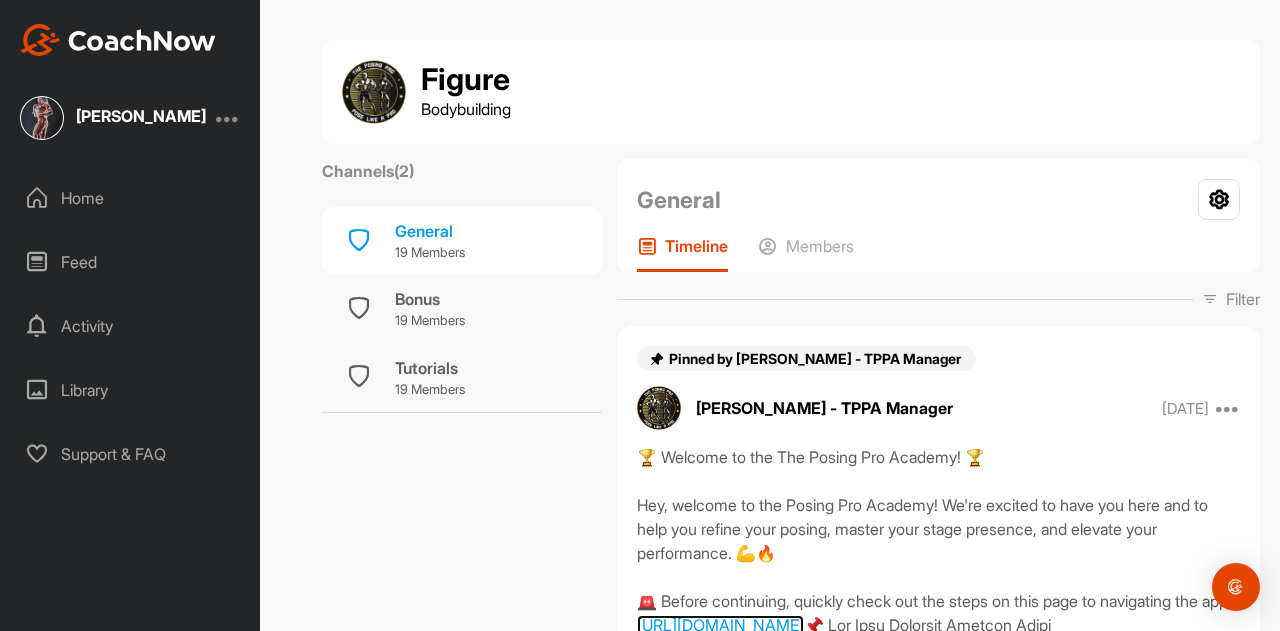 scroll, scrollTop: 266, scrollLeft: 0, axis: vertical 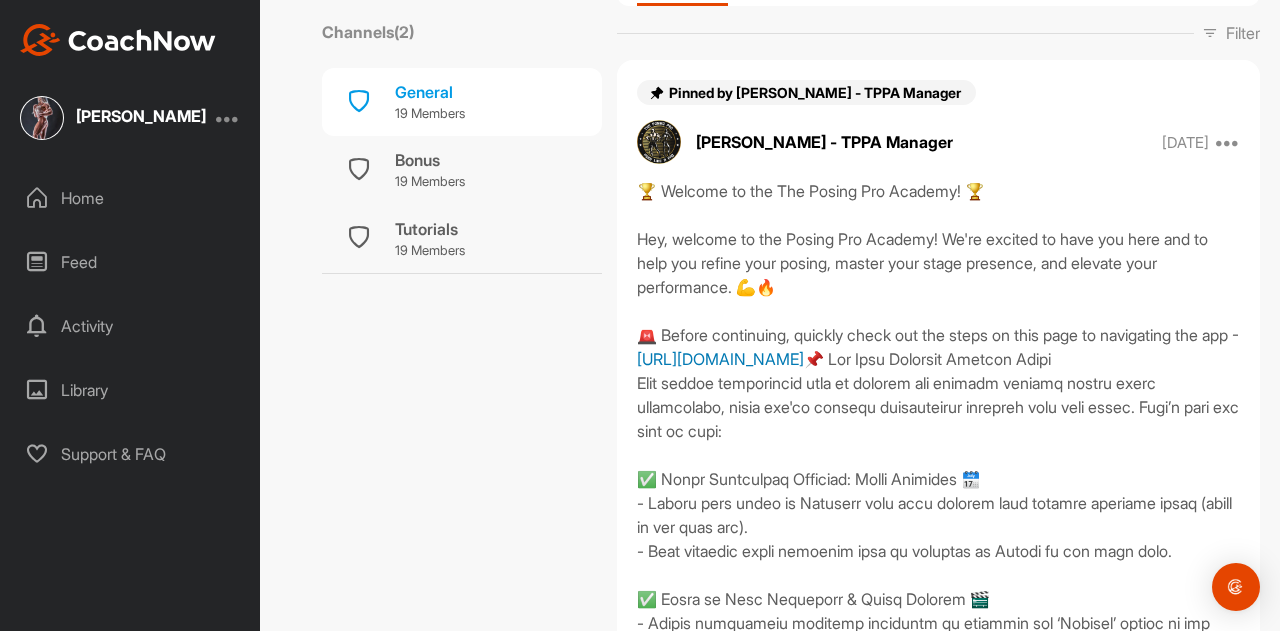 drag, startPoint x: 973, startPoint y: 367, endPoint x: 888, endPoint y: 363, distance: 85.09406 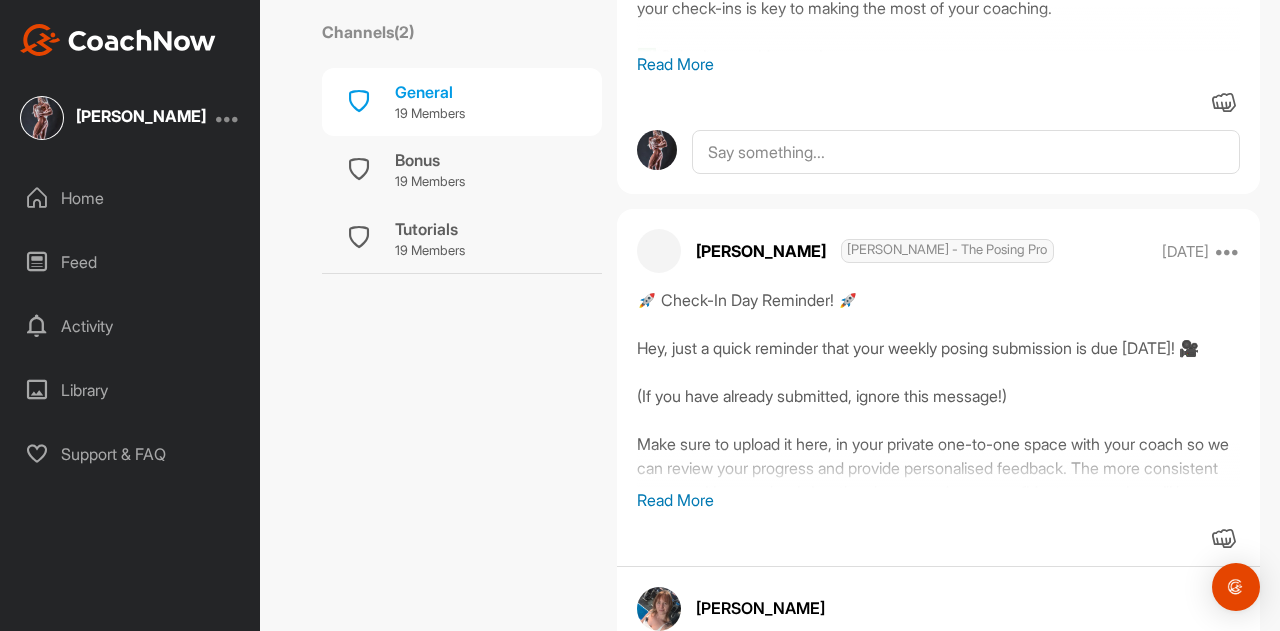 scroll, scrollTop: 2666, scrollLeft: 0, axis: vertical 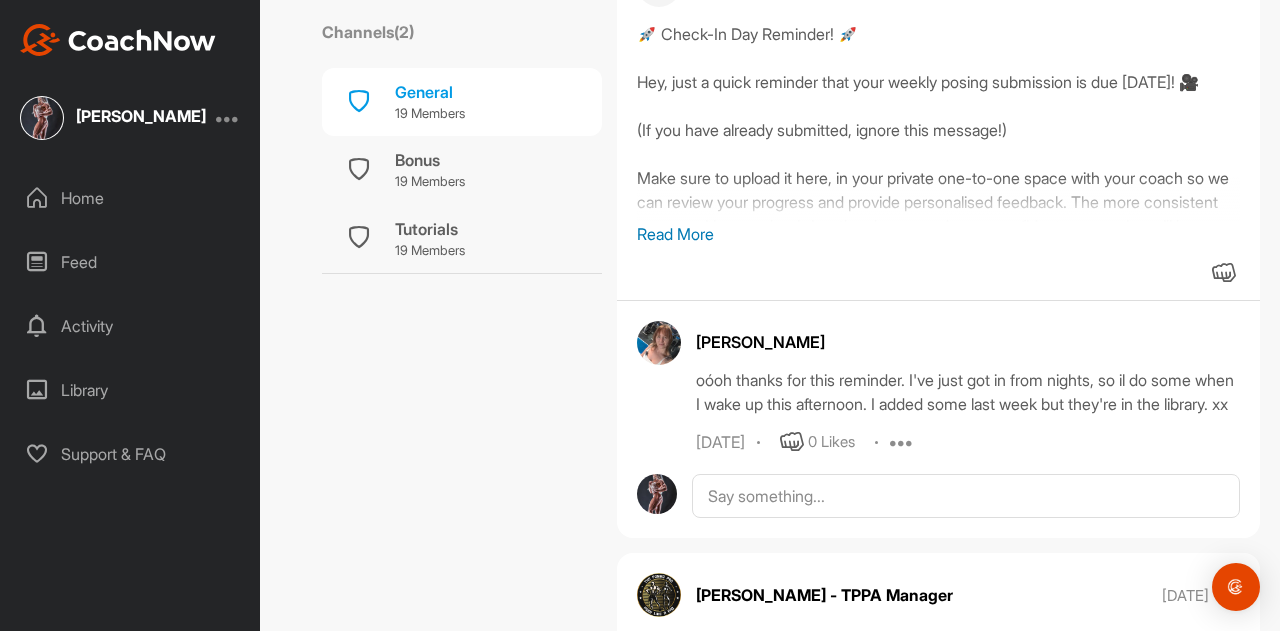 click on "Read More" at bounding box center [938, 234] 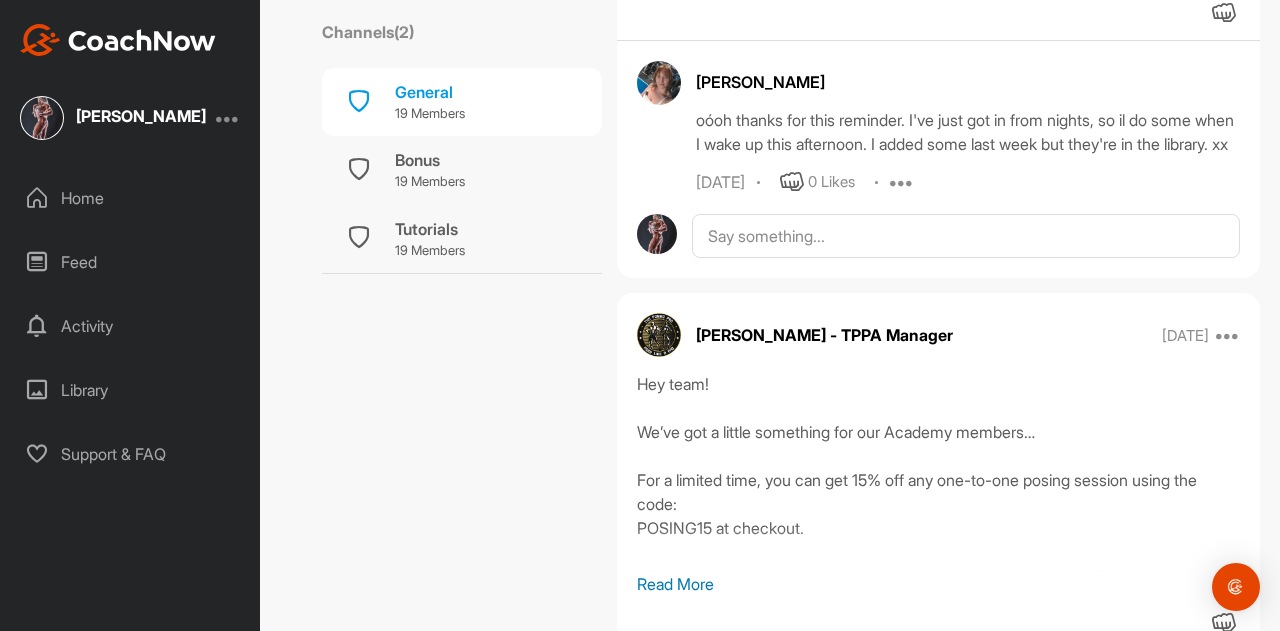 scroll, scrollTop: 3200, scrollLeft: 0, axis: vertical 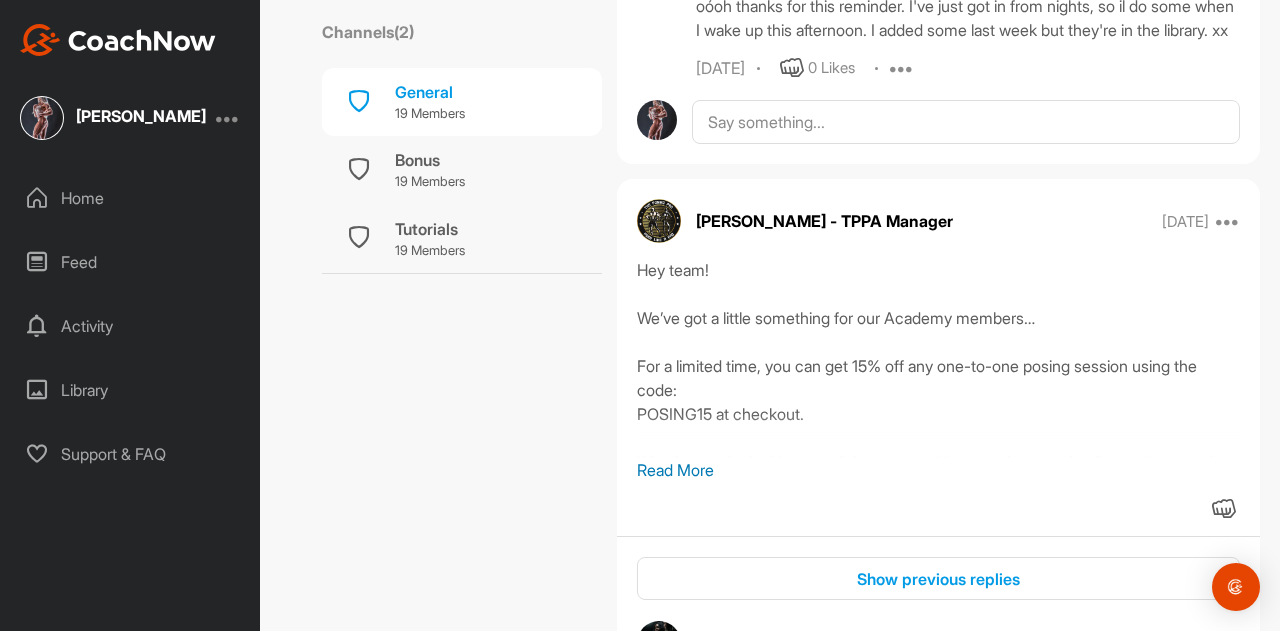 click on "Home" at bounding box center [131, 198] 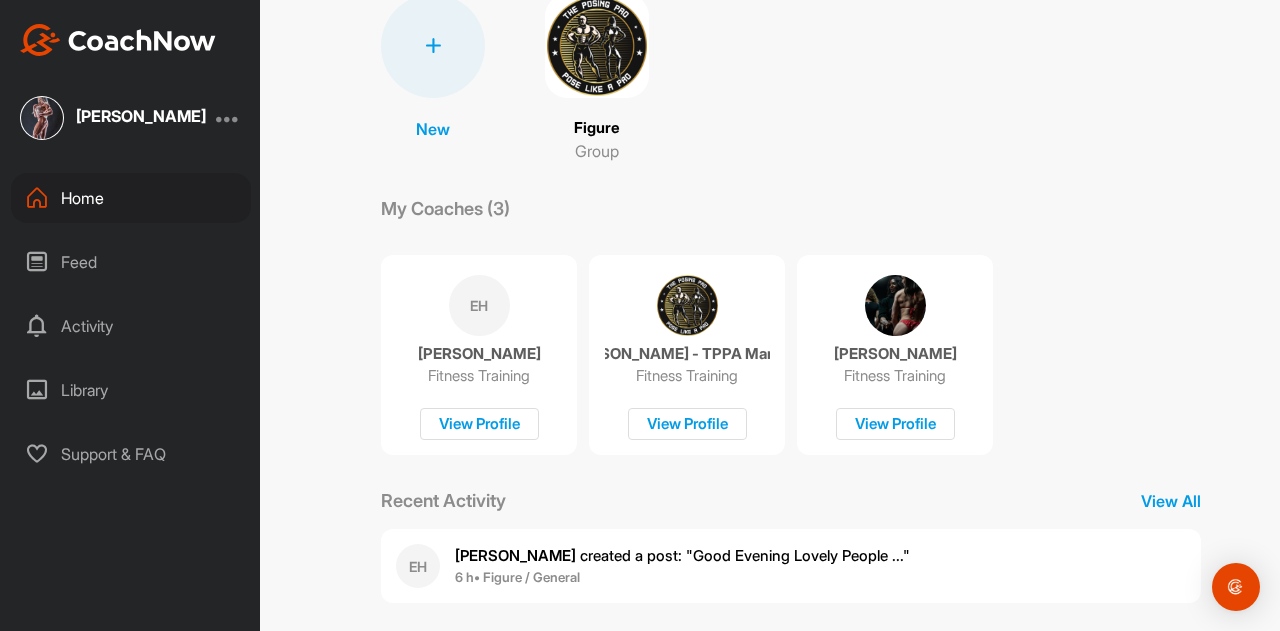 scroll, scrollTop: 182, scrollLeft: 0, axis: vertical 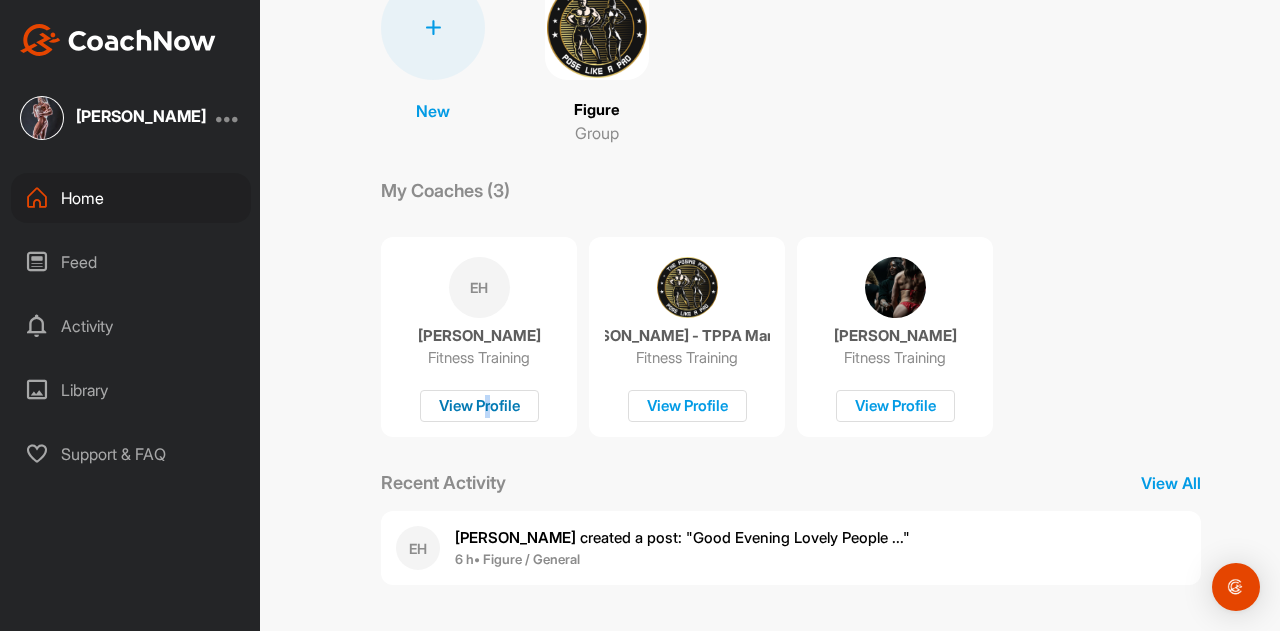 click on "View Profile" at bounding box center (479, 406) 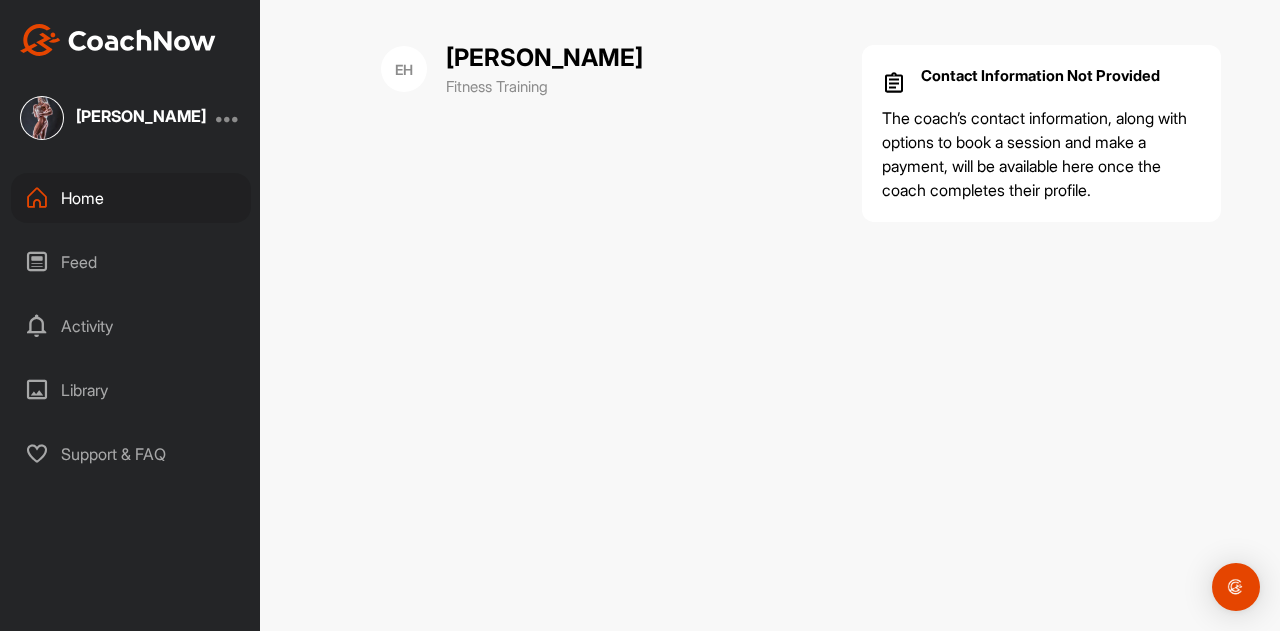 click on "[PERSON_NAME]" at bounding box center (141, 116) 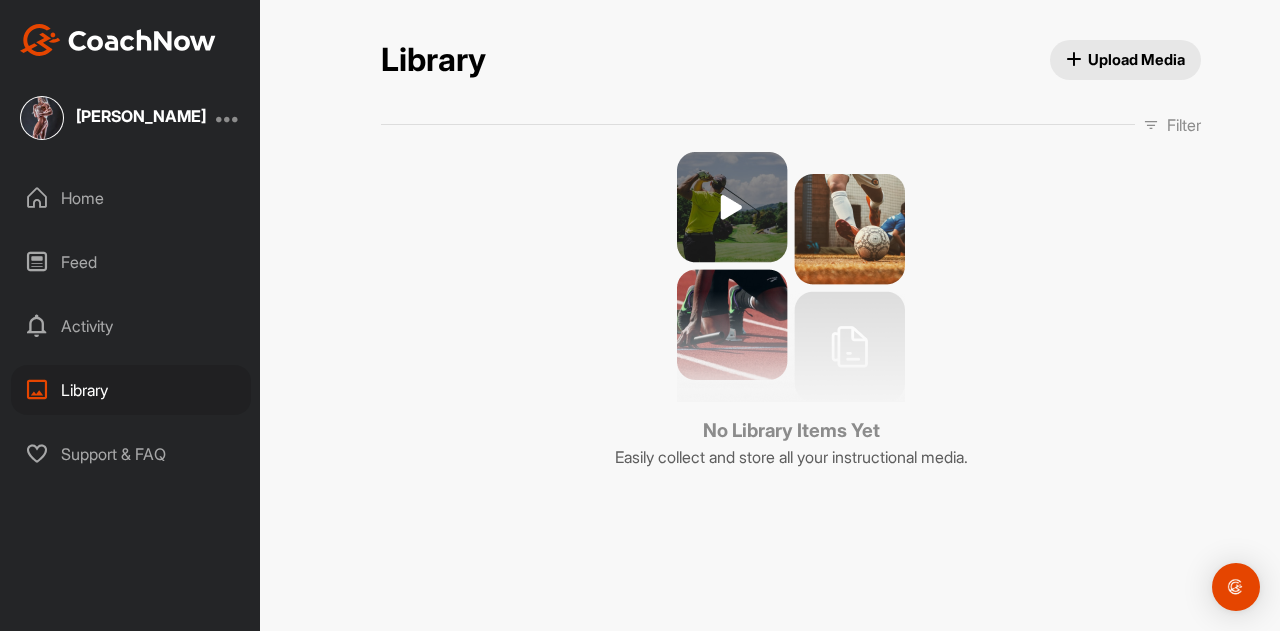 click on "Support & FAQ" at bounding box center (131, 454) 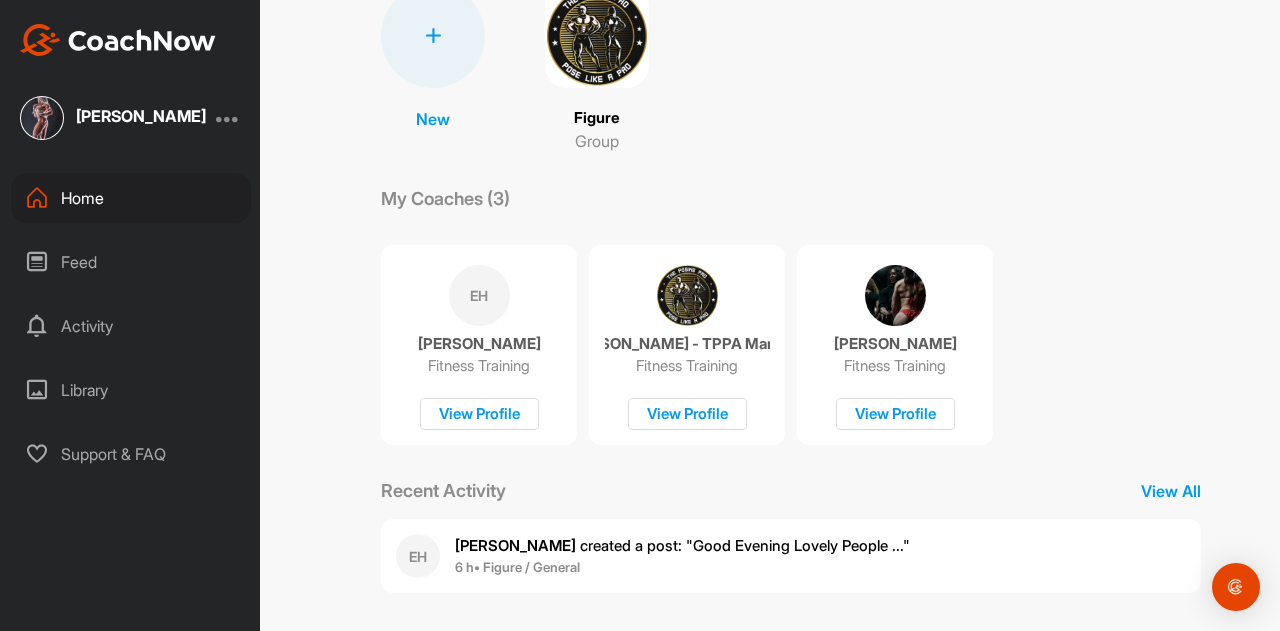 scroll, scrollTop: 182, scrollLeft: 0, axis: vertical 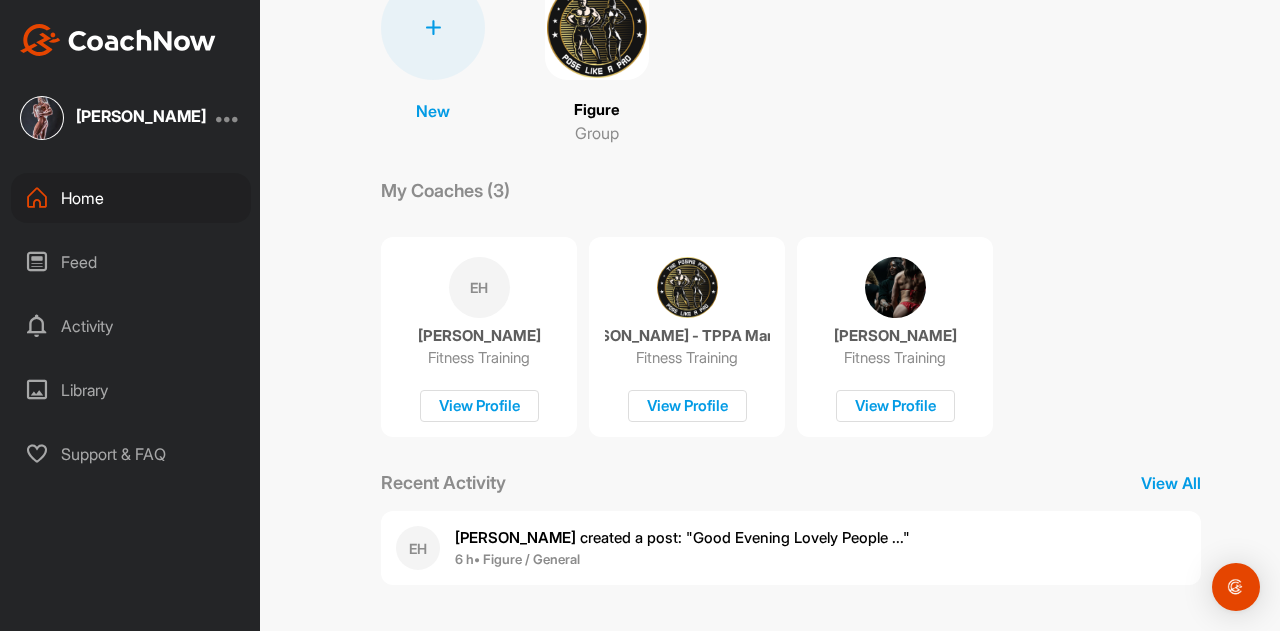 click on "Activity" at bounding box center [131, 326] 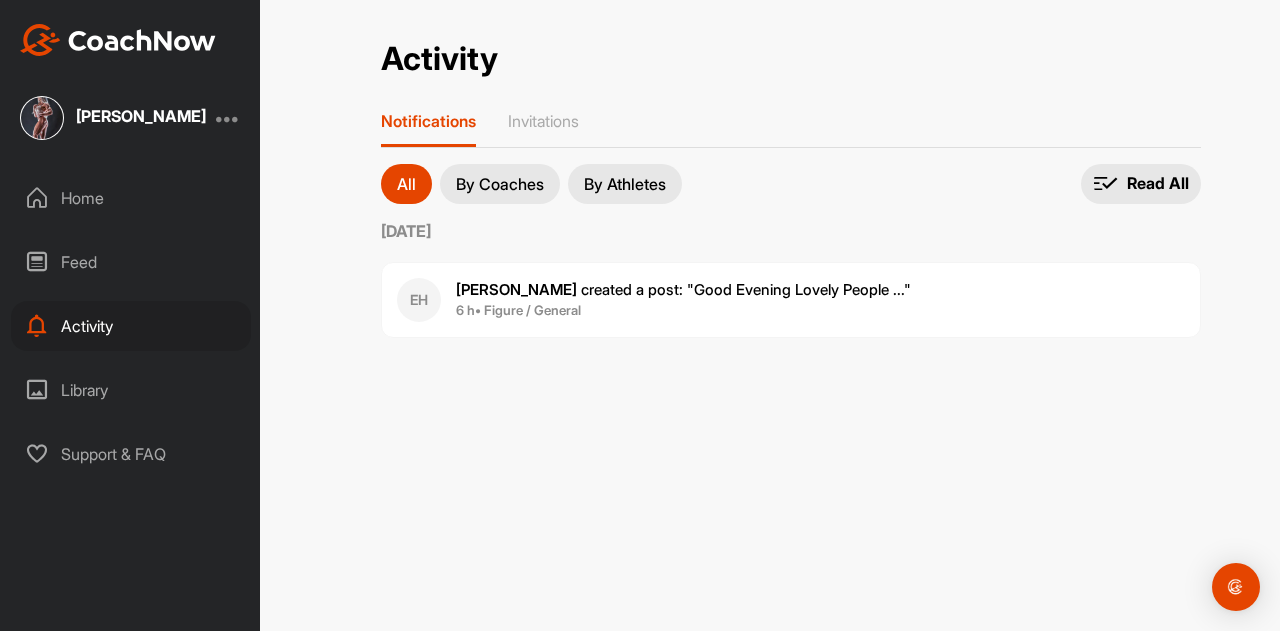 click at bounding box center (118, 40) 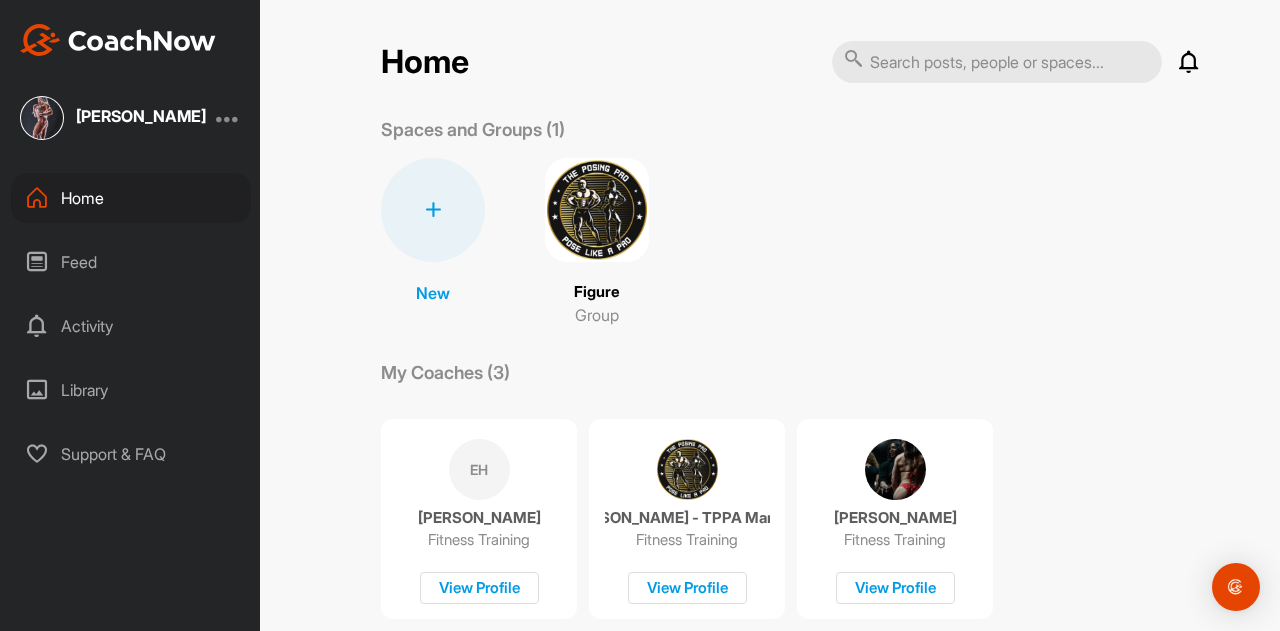 click on "Feed" at bounding box center (131, 262) 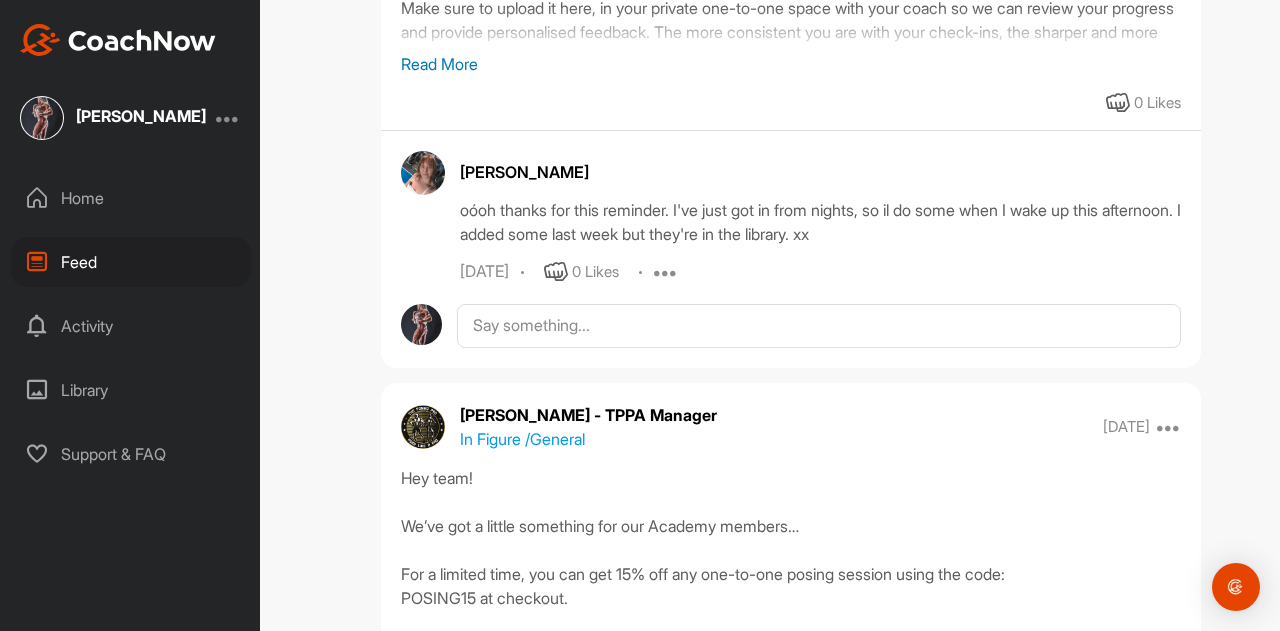 scroll, scrollTop: 1066, scrollLeft: 0, axis: vertical 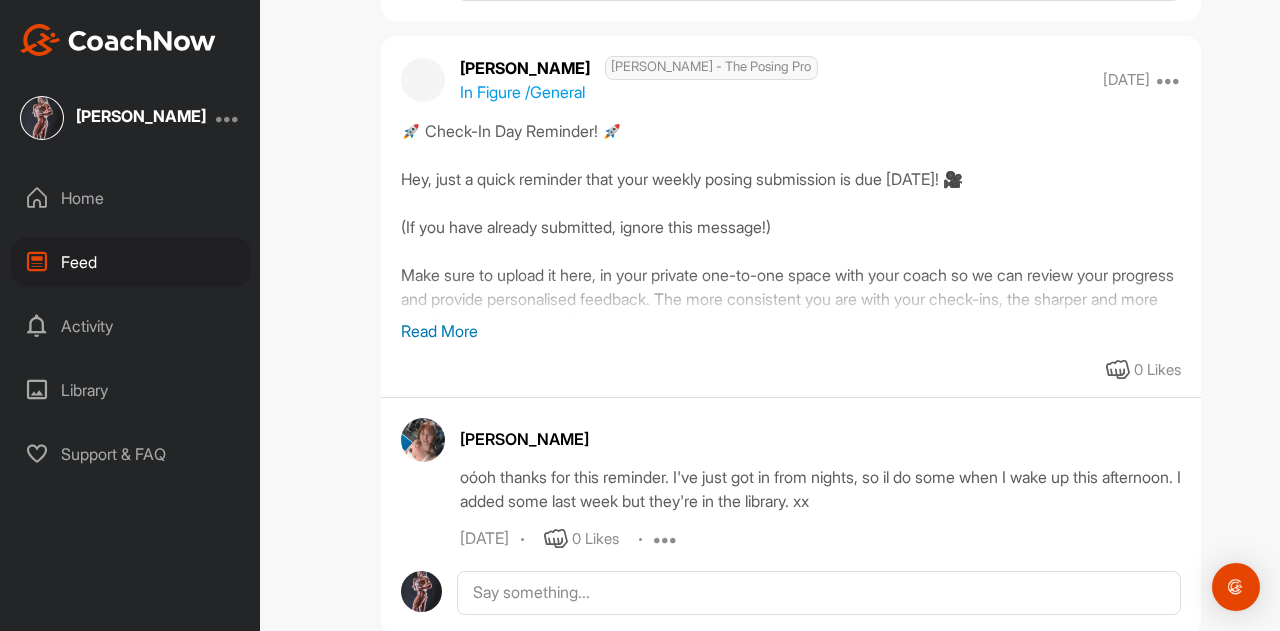 click on "Read More" at bounding box center [791, 331] 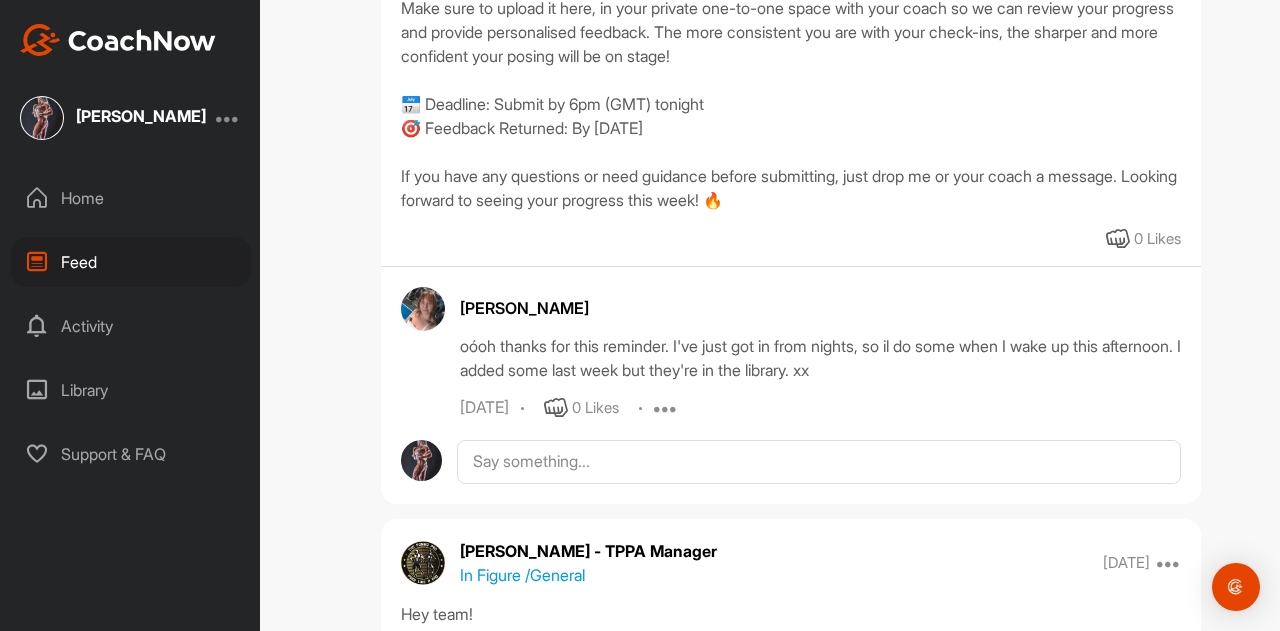 scroll, scrollTop: 1600, scrollLeft: 0, axis: vertical 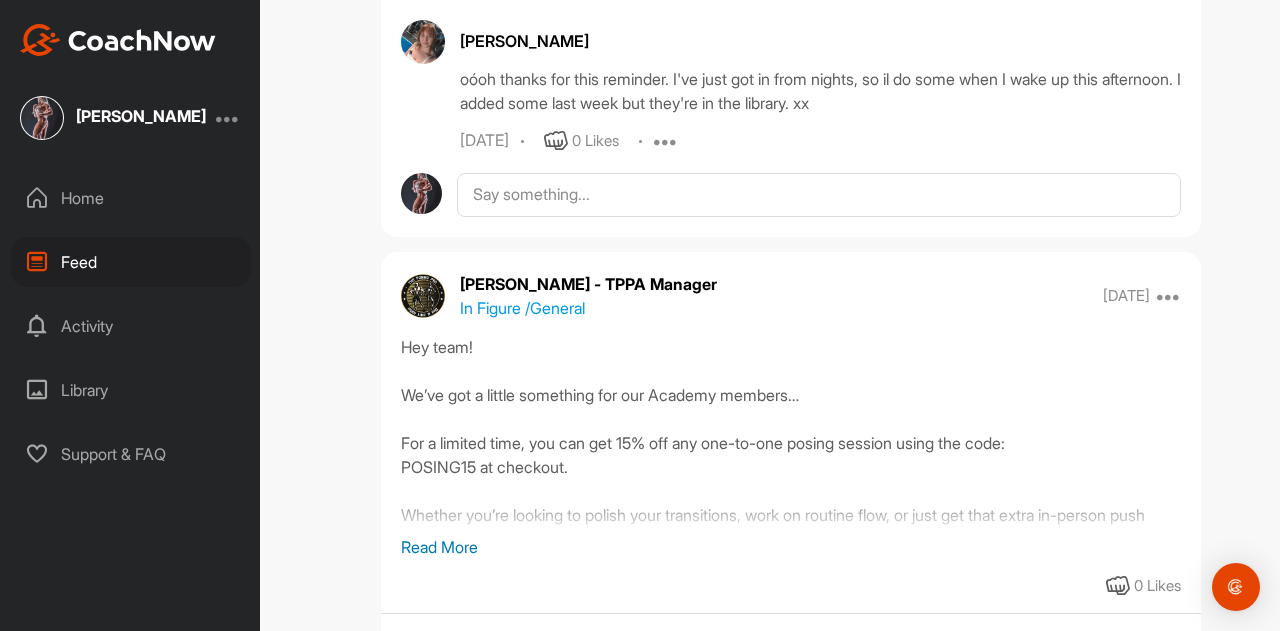 click on "Activity" at bounding box center [131, 326] 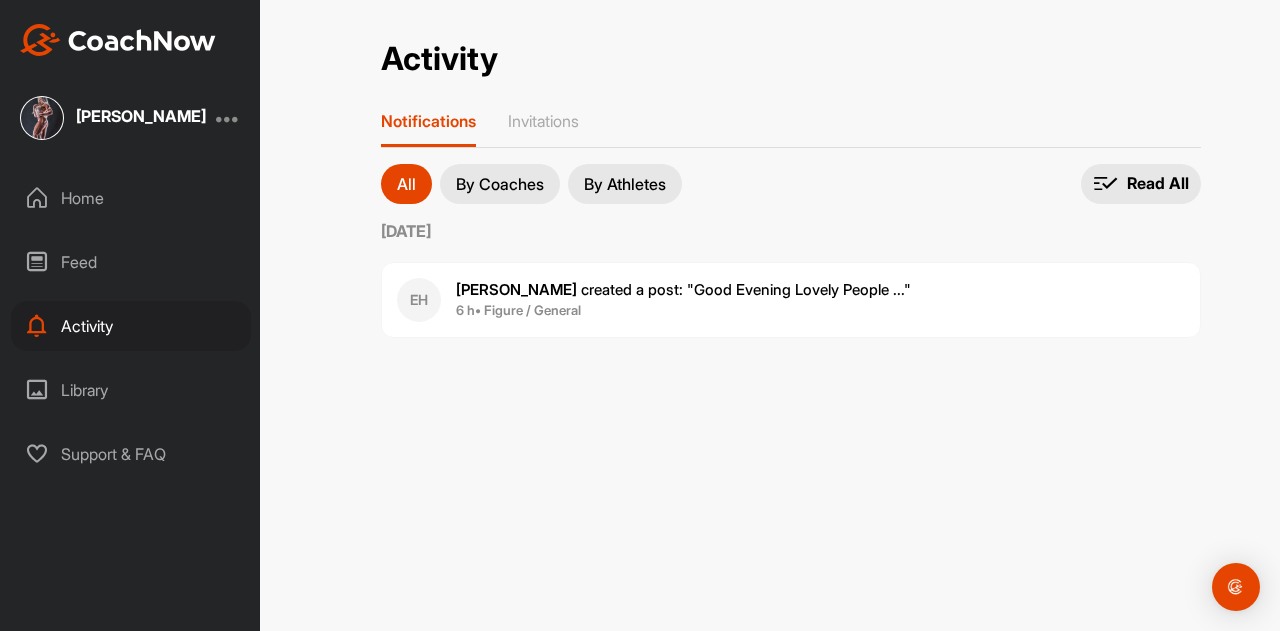 click on "By Coaches" at bounding box center (500, 184) 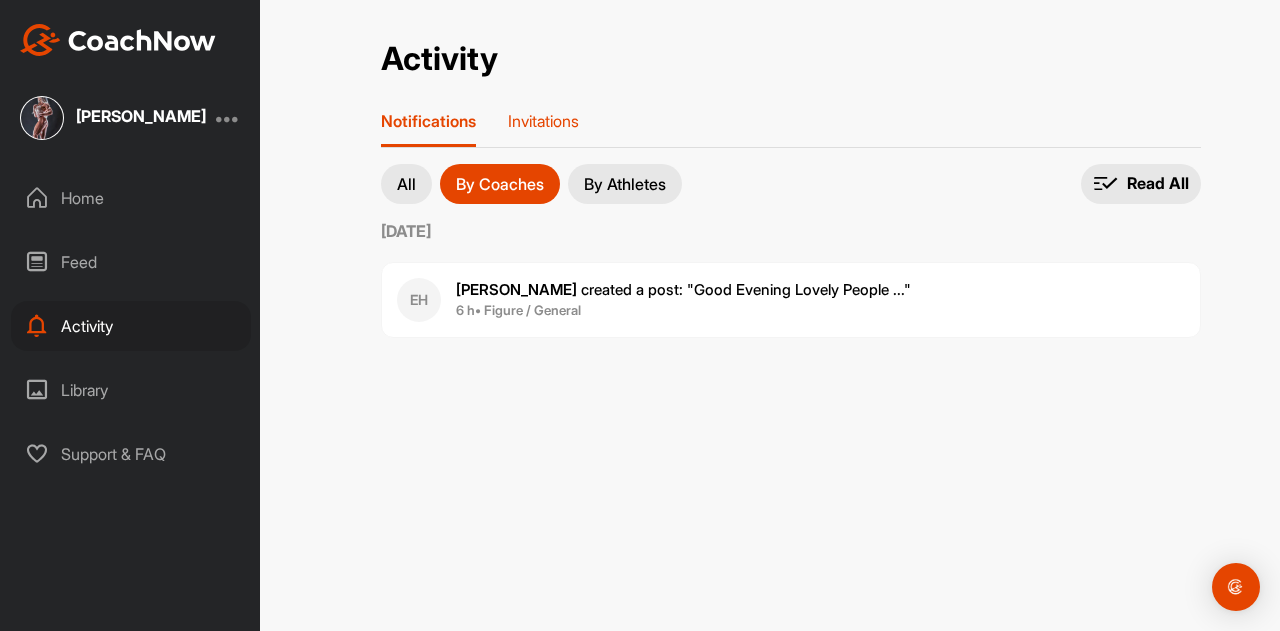 click on "Invitations" at bounding box center [543, 121] 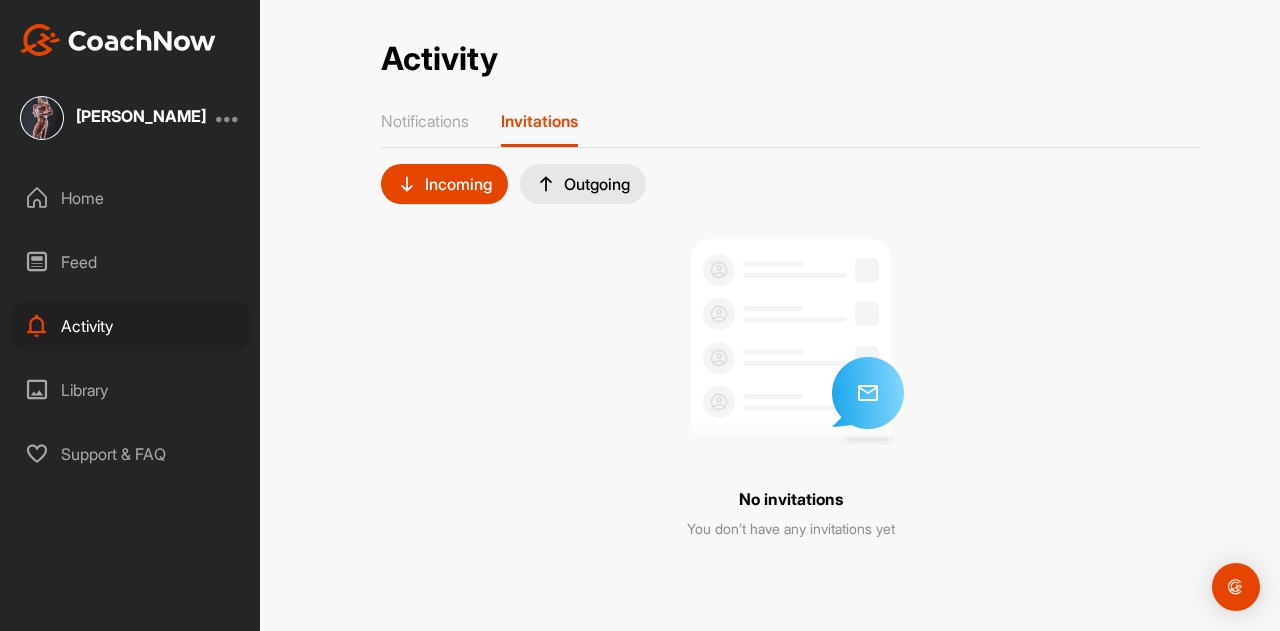 click on "Outgoing" at bounding box center [583, 184] 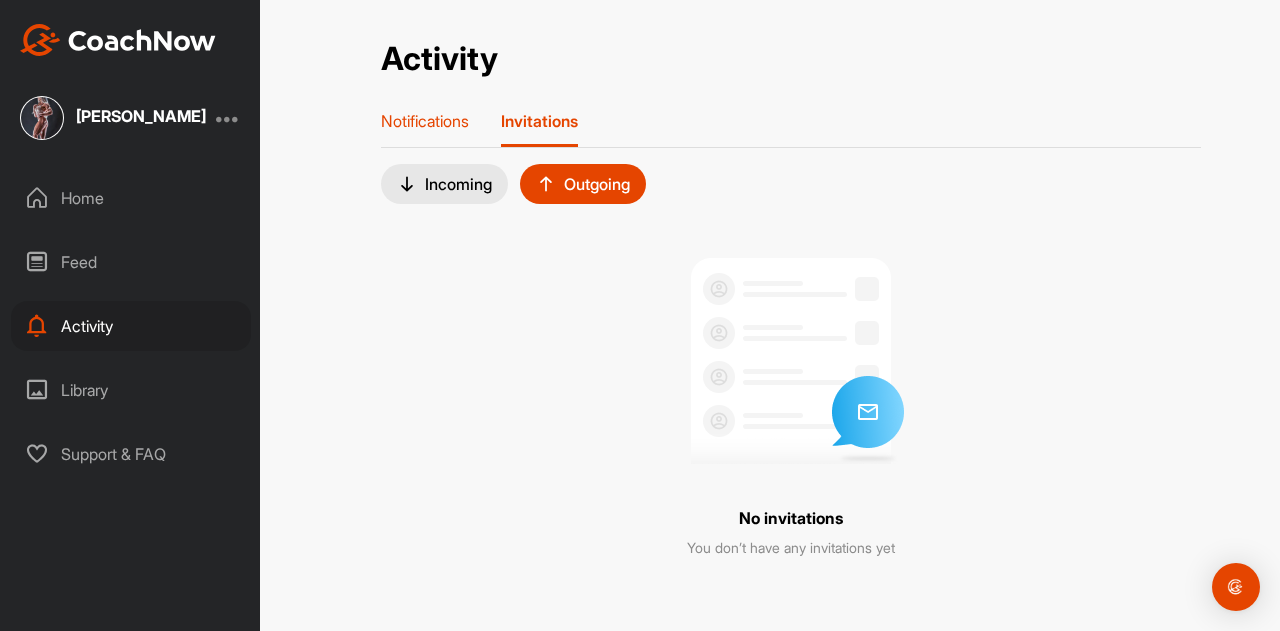 click on "Notifications" at bounding box center (425, 121) 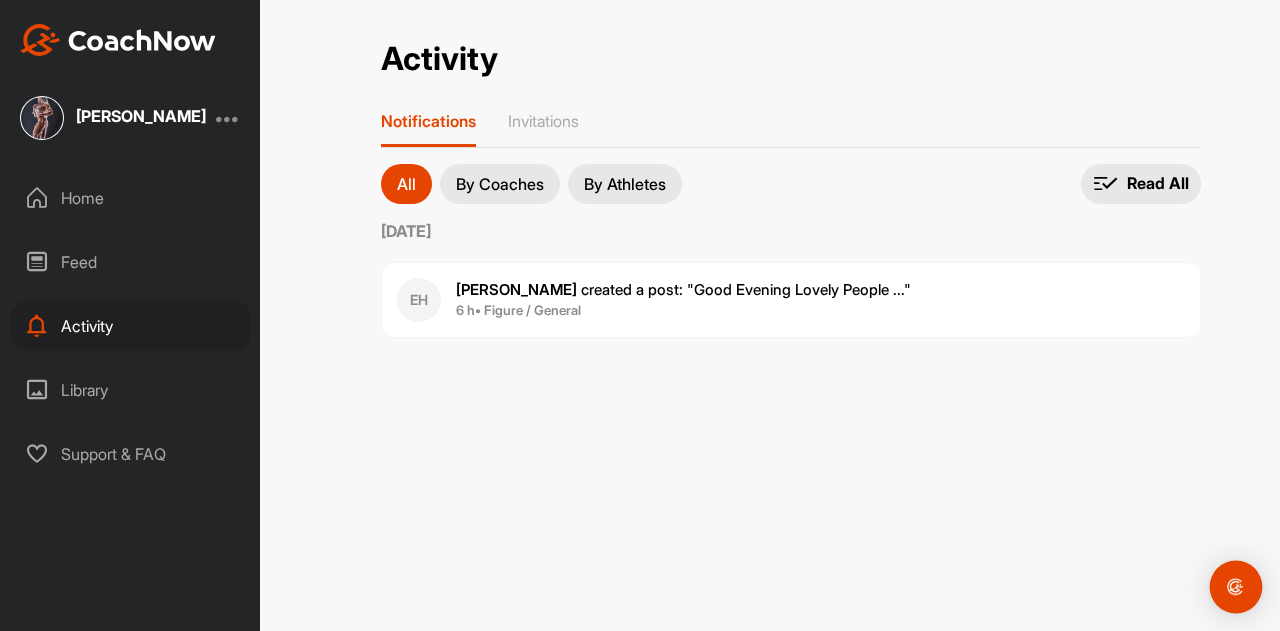 click at bounding box center [1236, 587] 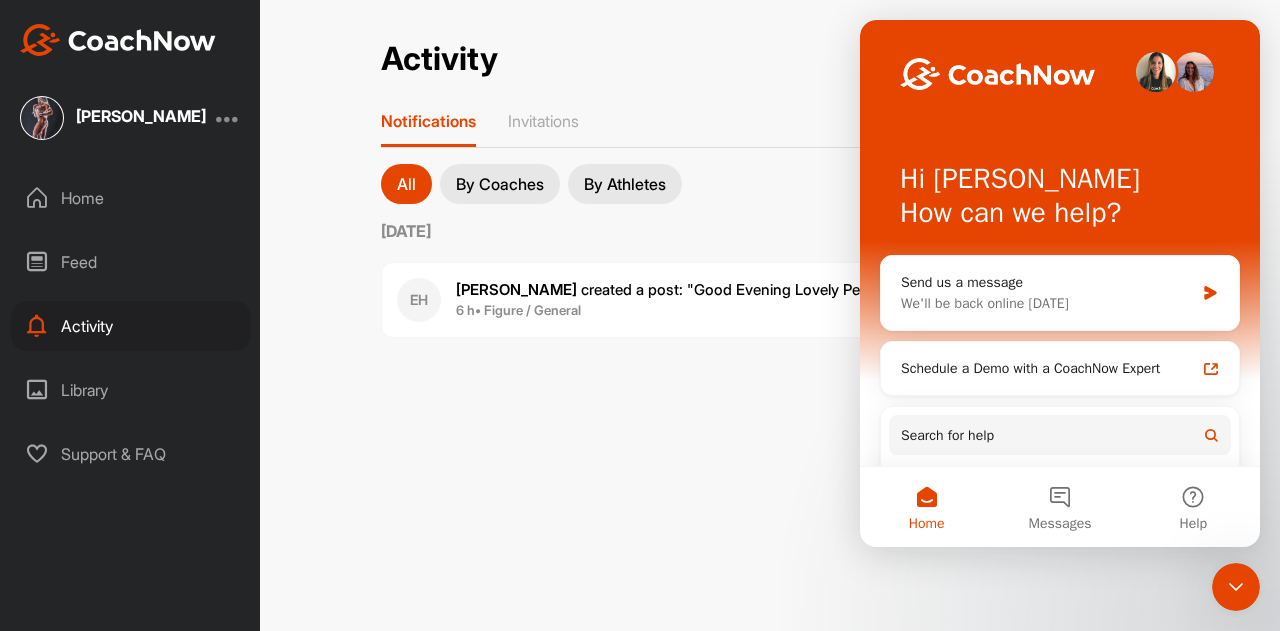 scroll, scrollTop: 0, scrollLeft: 0, axis: both 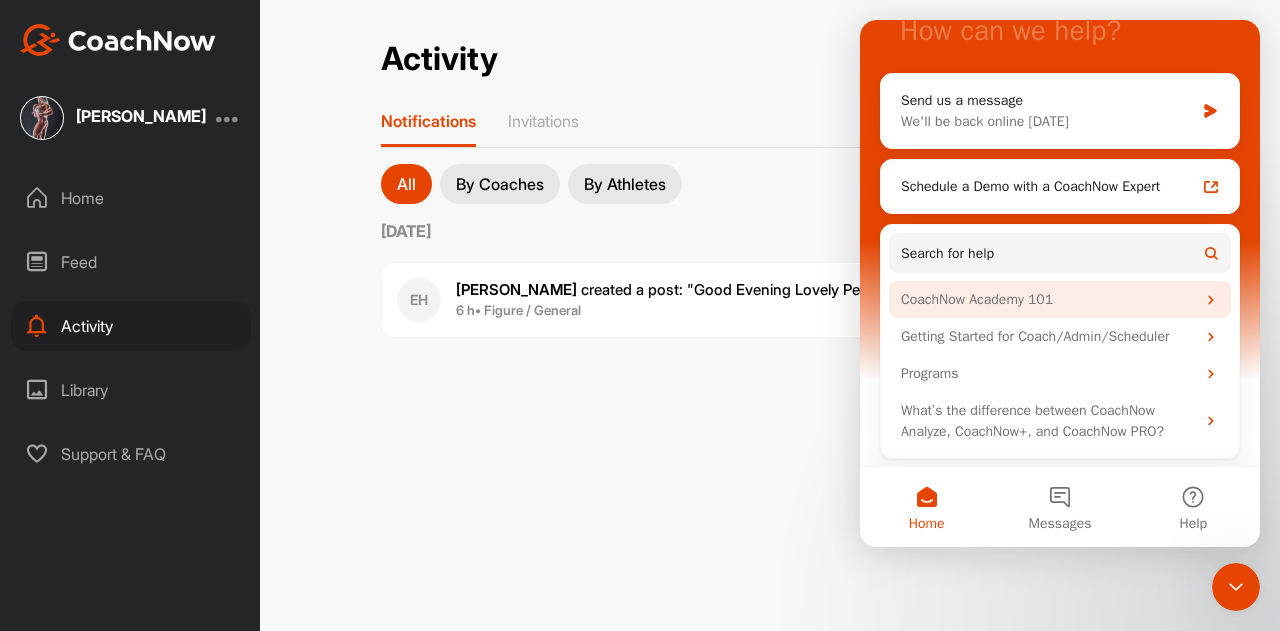 click on "CoachNow Academy 101" at bounding box center [1048, 299] 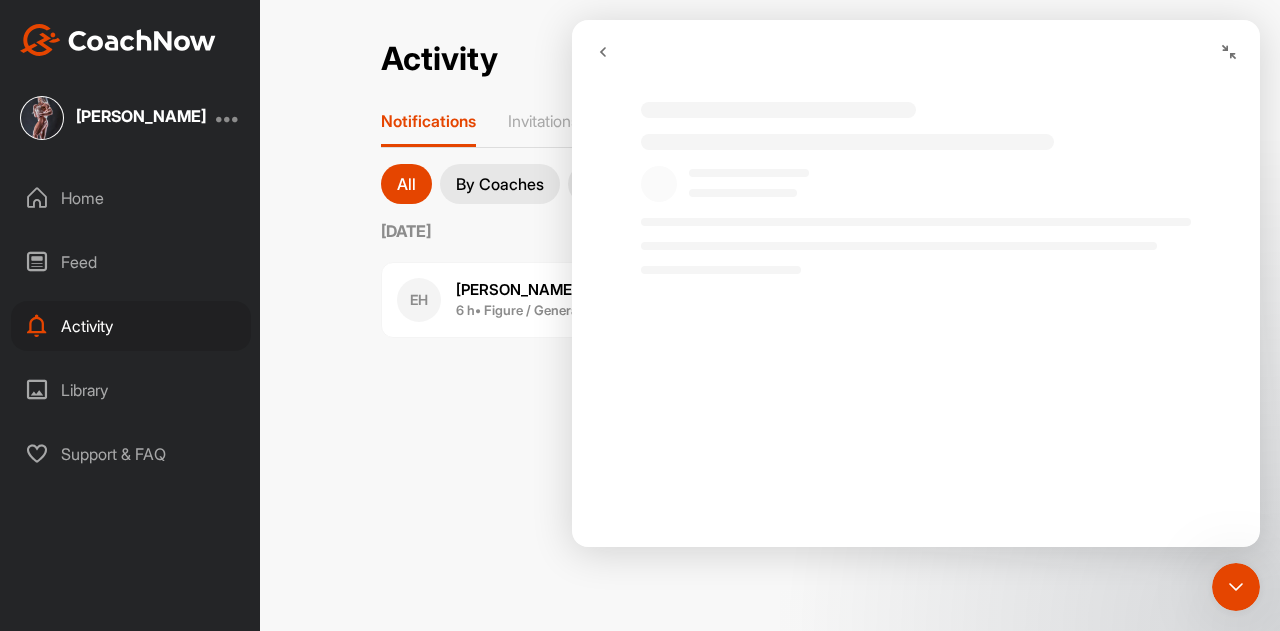 scroll, scrollTop: 0, scrollLeft: 0, axis: both 